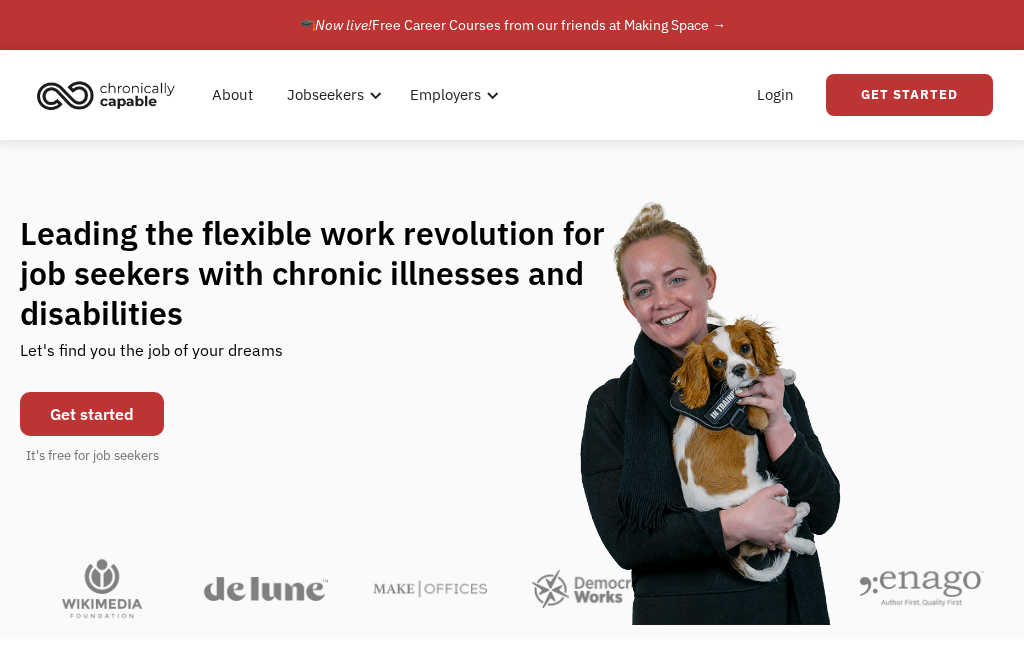 scroll, scrollTop: 0, scrollLeft: 0, axis: both 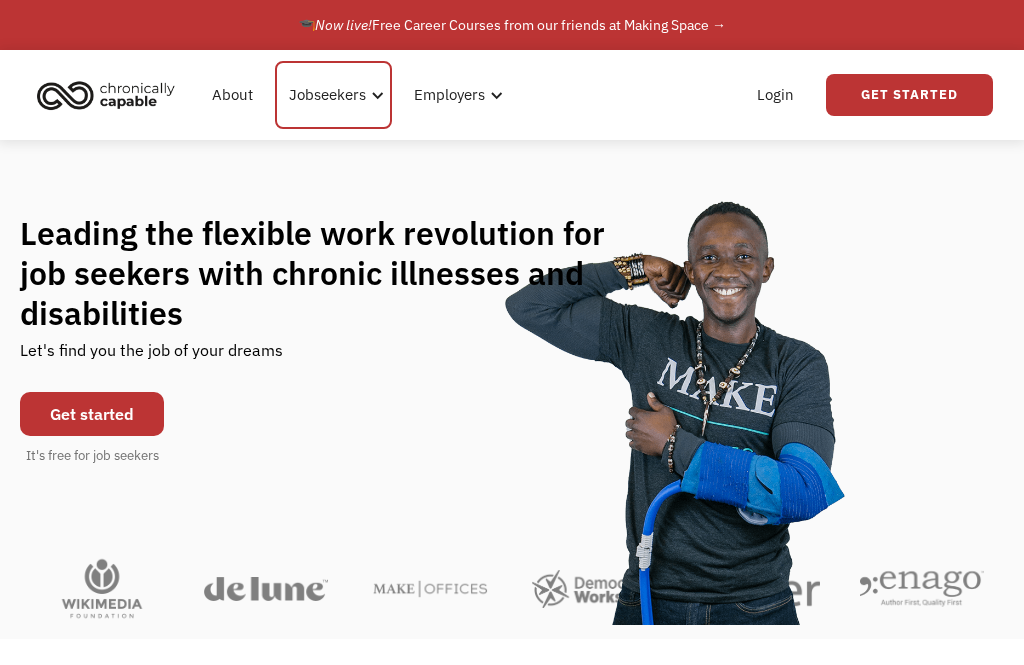 click on "Jobseekers" at bounding box center (333, 95) 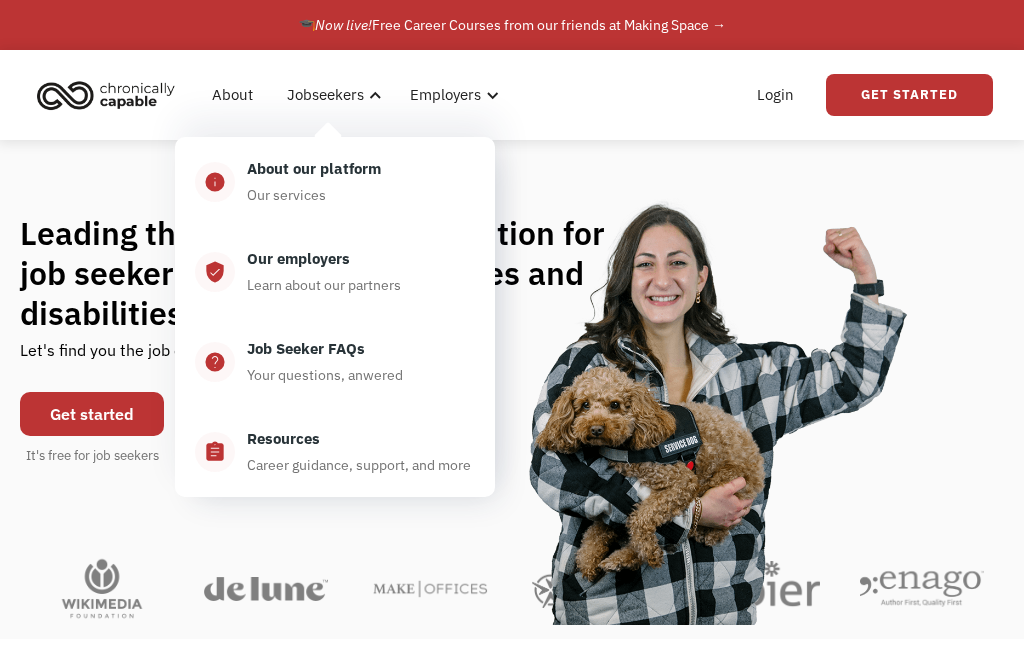 click on "Your questions, anwered" at bounding box center [325, 375] 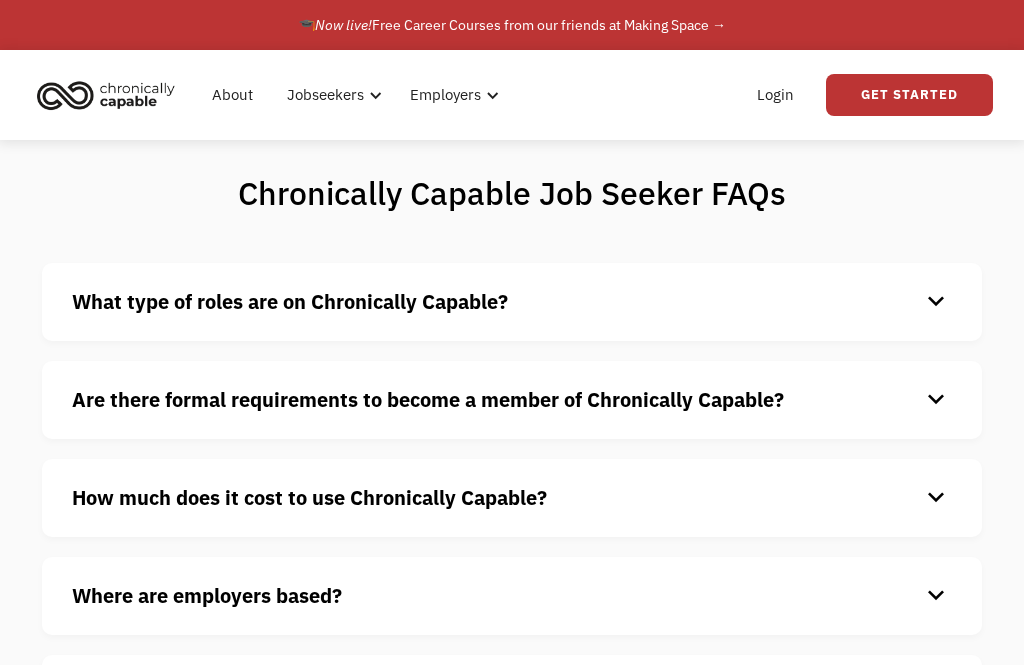 scroll, scrollTop: 0, scrollLeft: 0, axis: both 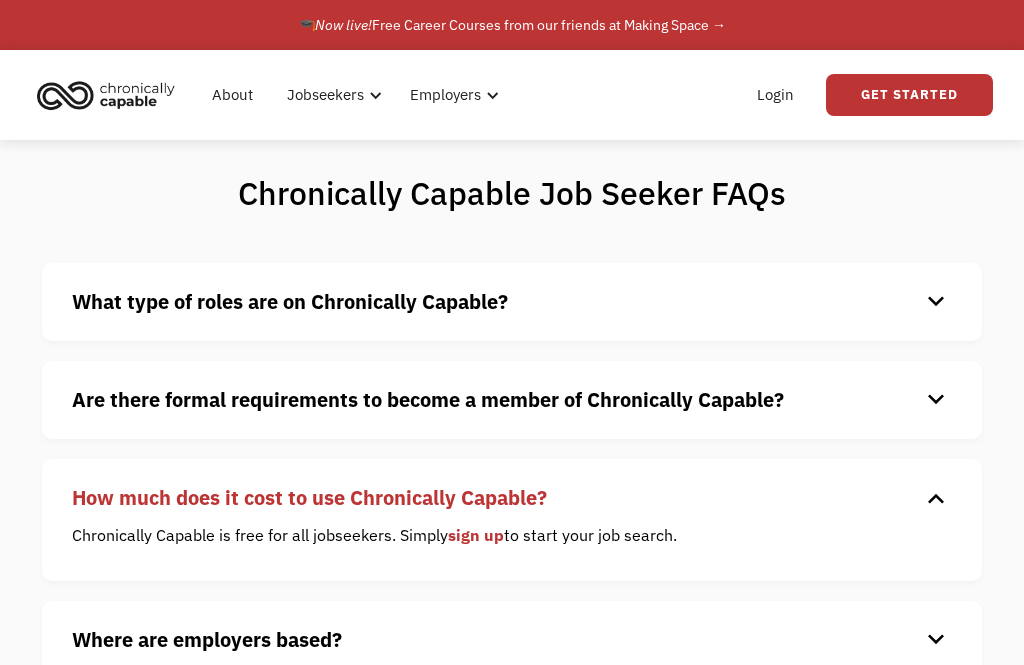 click on "keyboard_arrow_down" at bounding box center (936, 302) 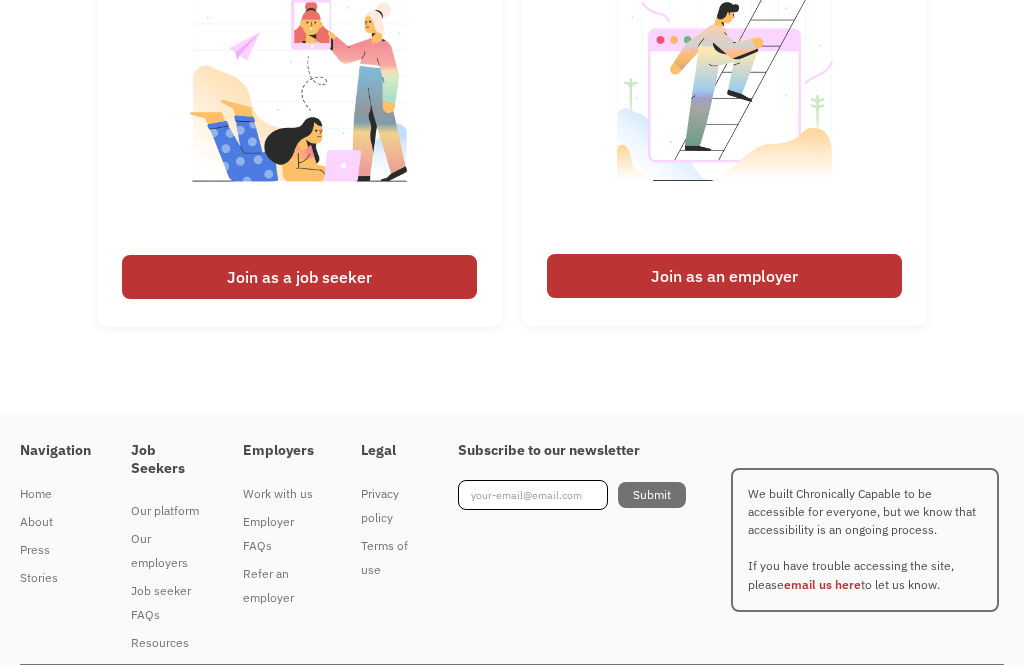 scroll, scrollTop: 1512, scrollLeft: 0, axis: vertical 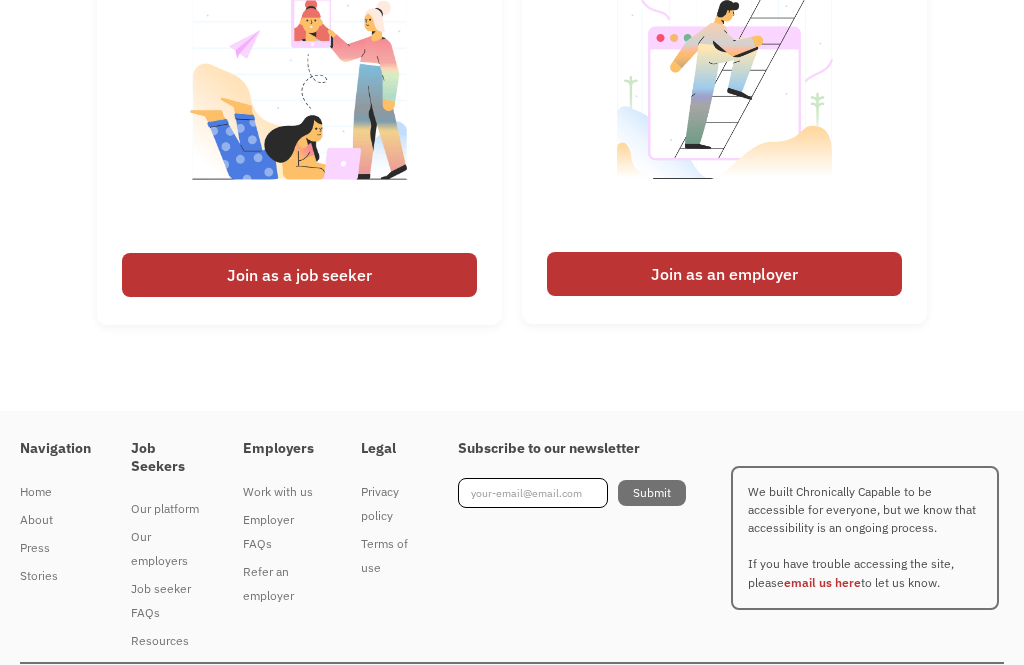 click on "Resources" at bounding box center (167, 641) 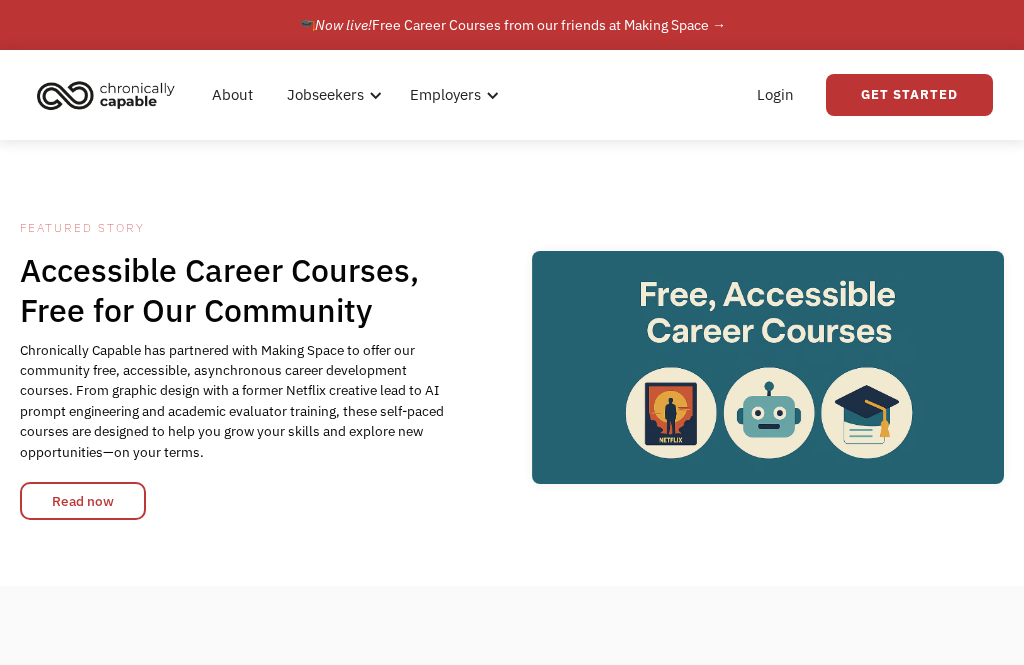 scroll, scrollTop: 0, scrollLeft: 0, axis: both 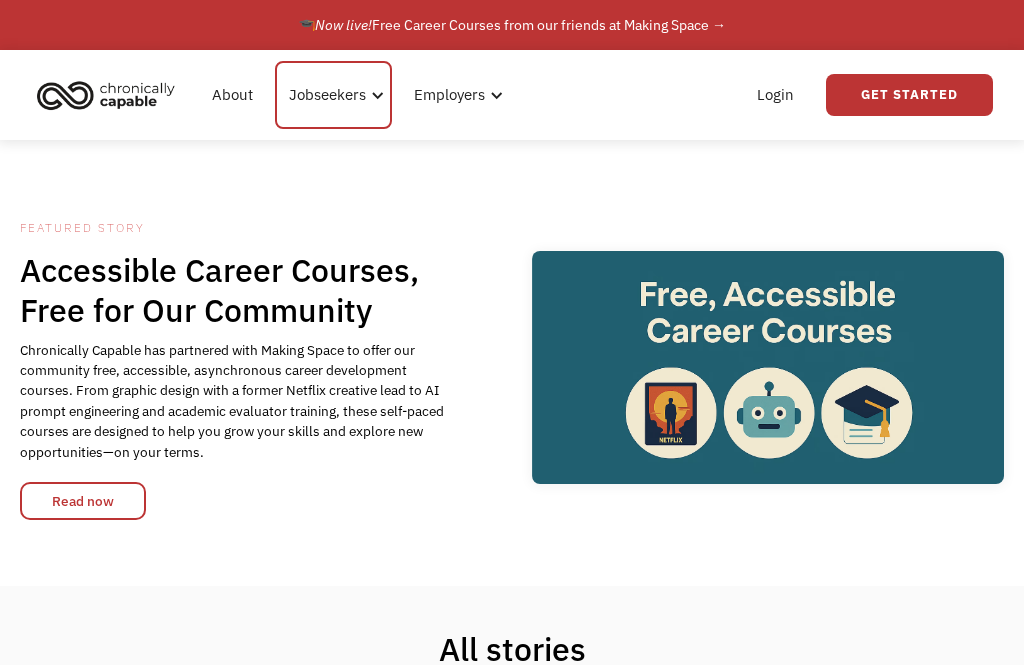 click at bounding box center [377, 95] 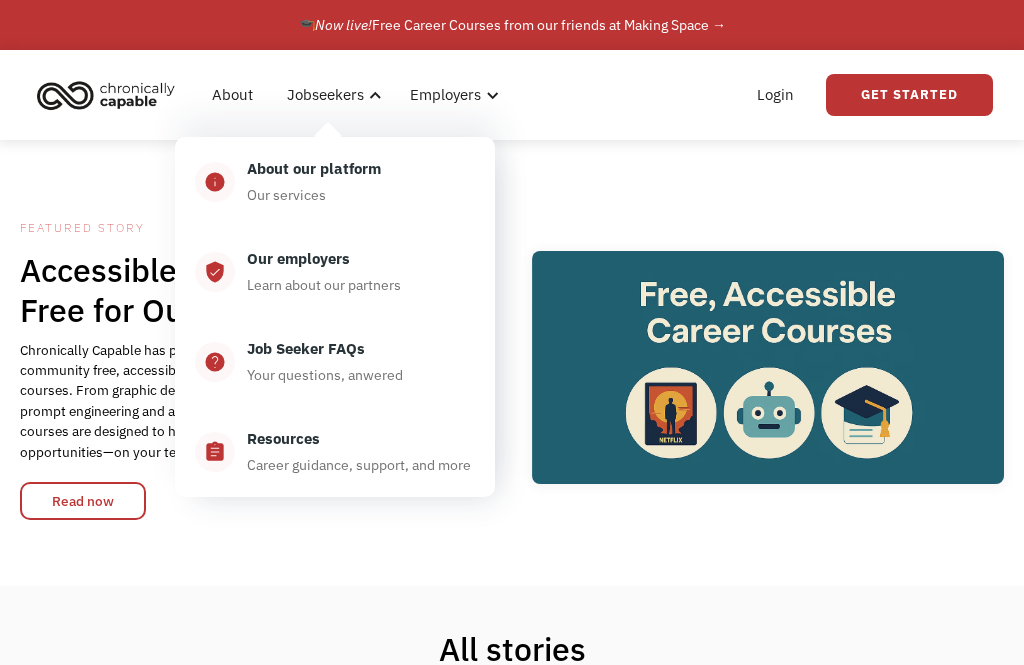 click on "Resources Career guidance, support, and more" at bounding box center [355, 452] 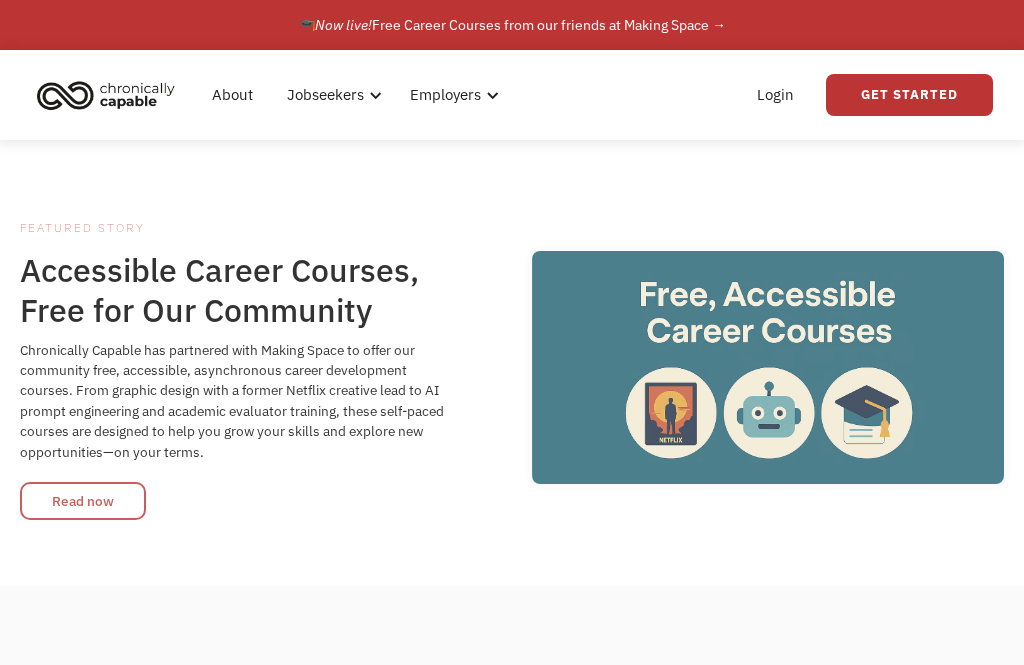 scroll, scrollTop: 0, scrollLeft: 0, axis: both 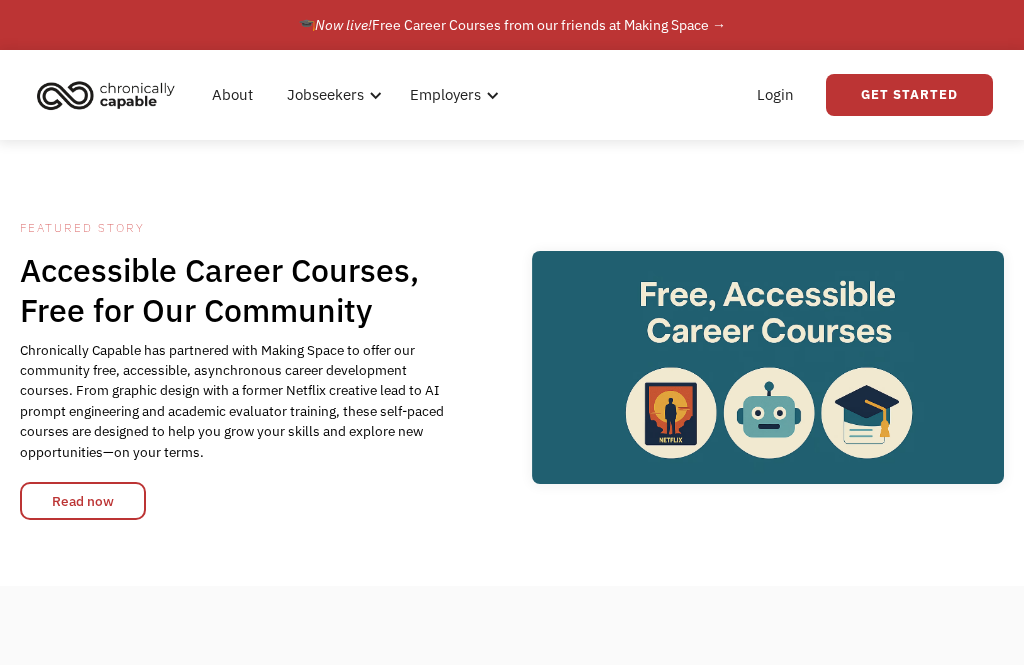 click on "Read now" at bounding box center [83, 501] 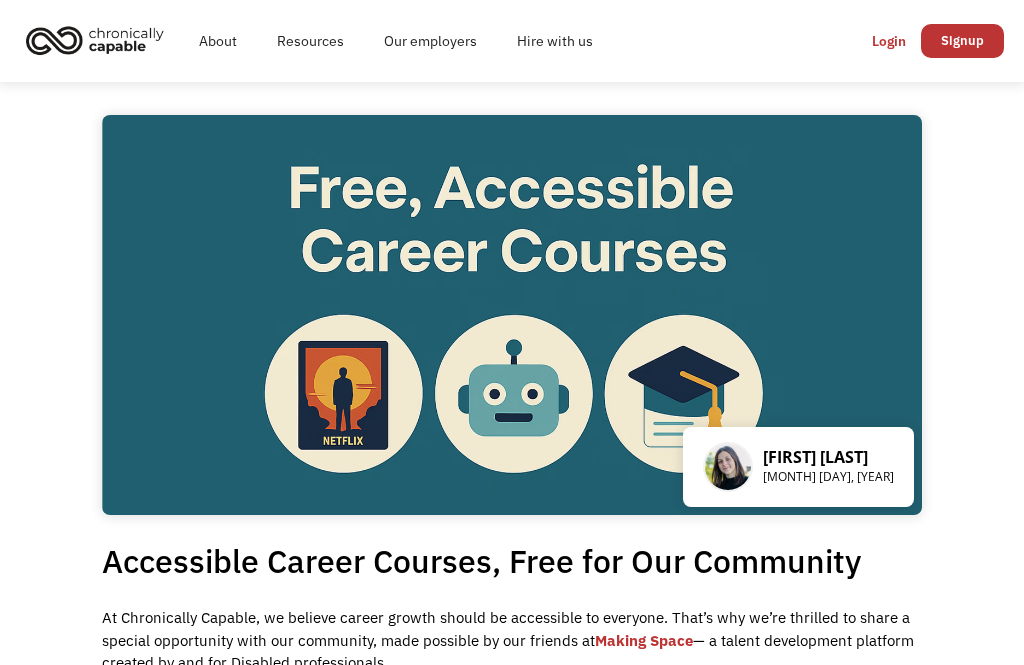 scroll, scrollTop: 0, scrollLeft: 0, axis: both 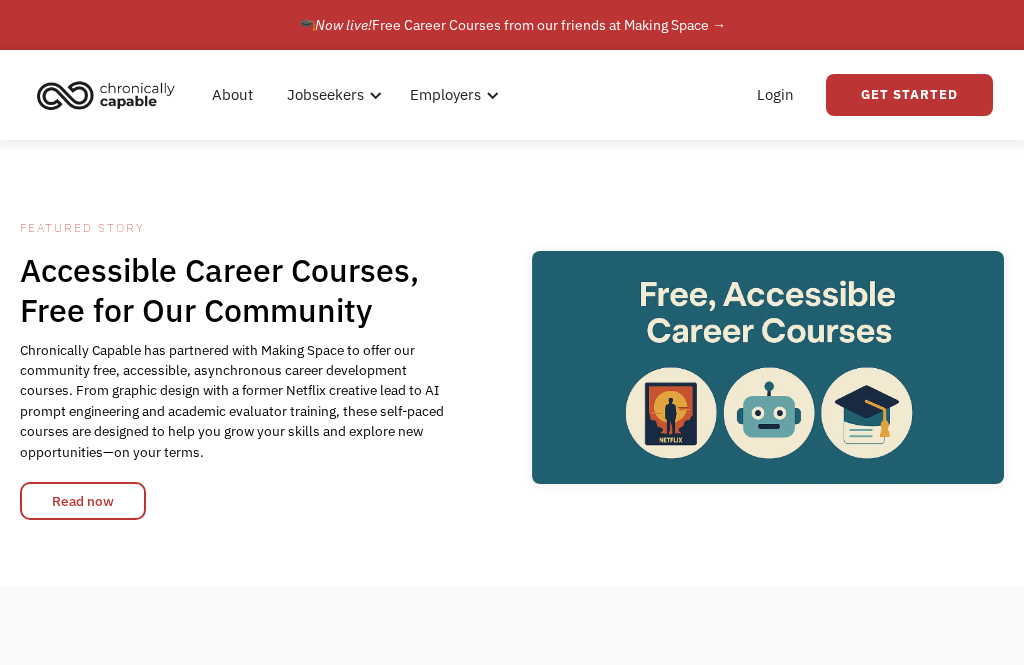 click on "Read now" at bounding box center (83, 501) 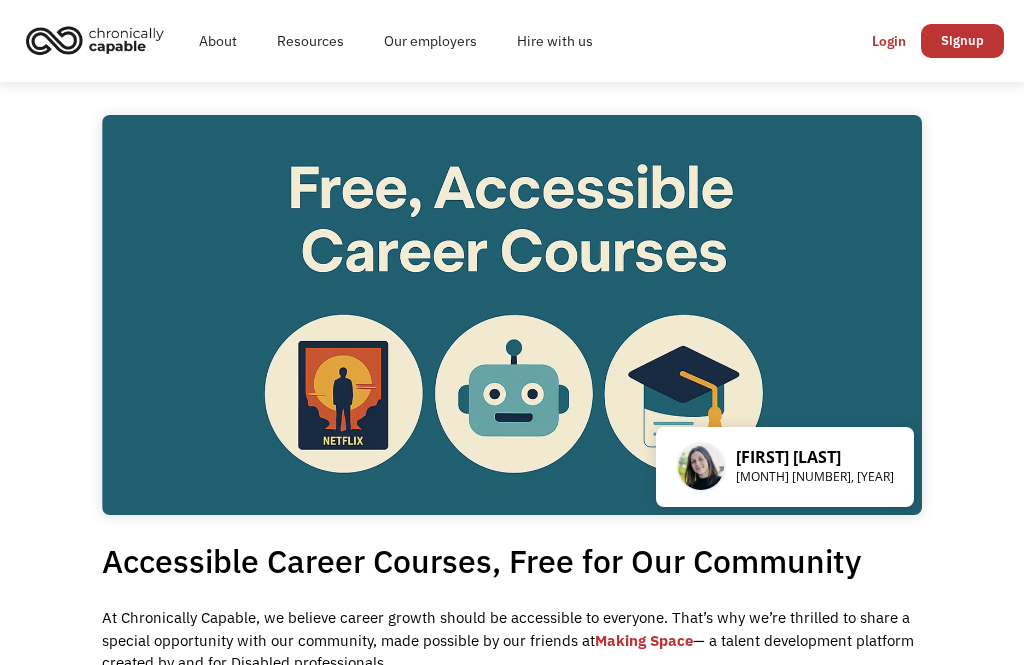 scroll, scrollTop: 0, scrollLeft: 0, axis: both 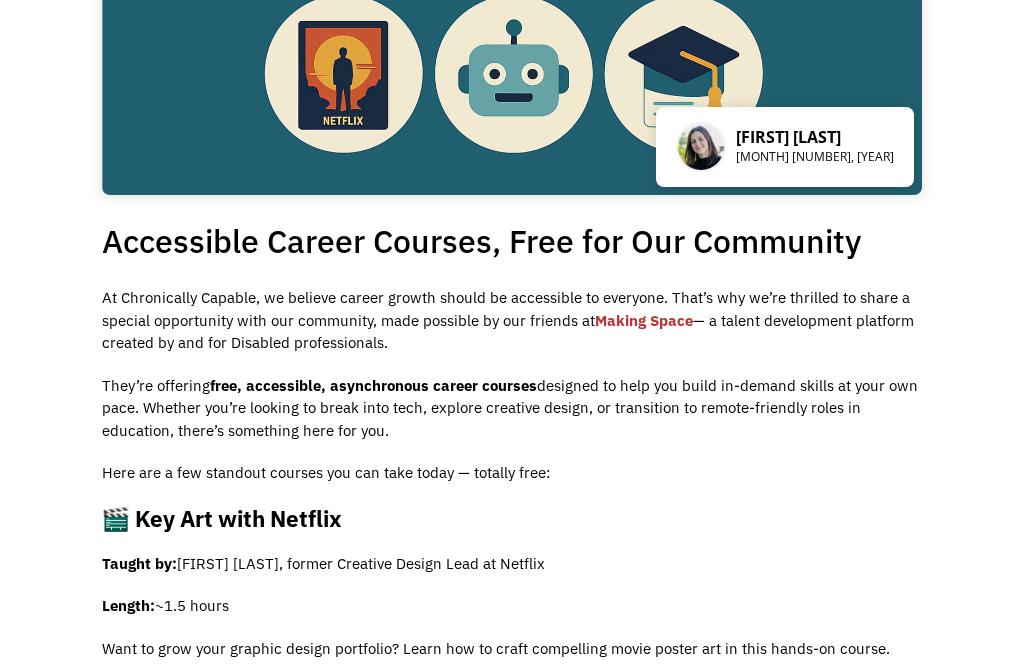 click on "Making Space" at bounding box center [644, 320] 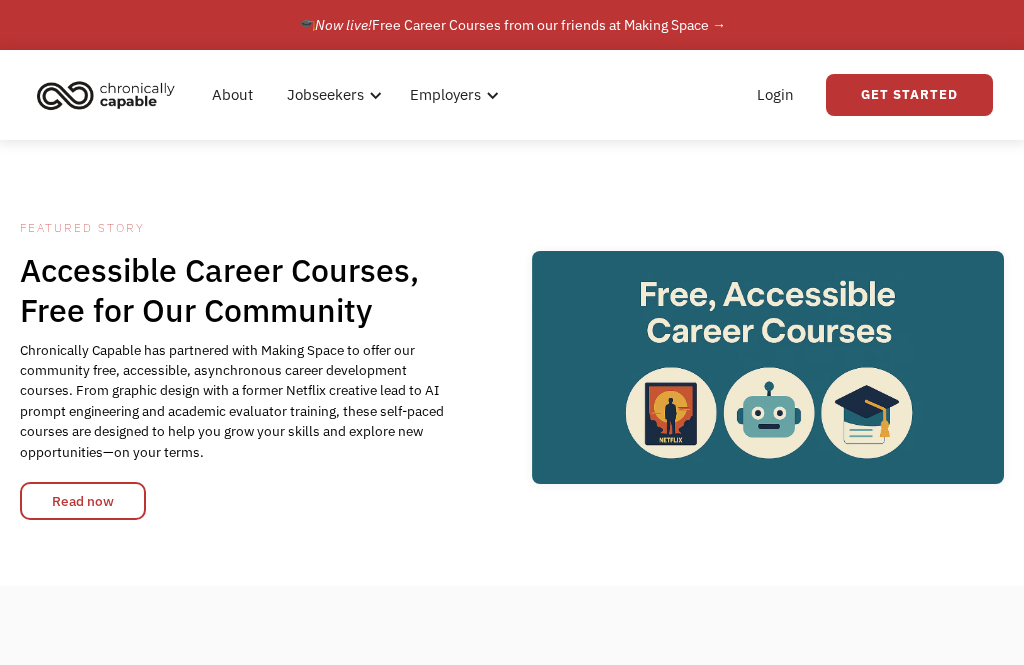 scroll, scrollTop: 0, scrollLeft: 0, axis: both 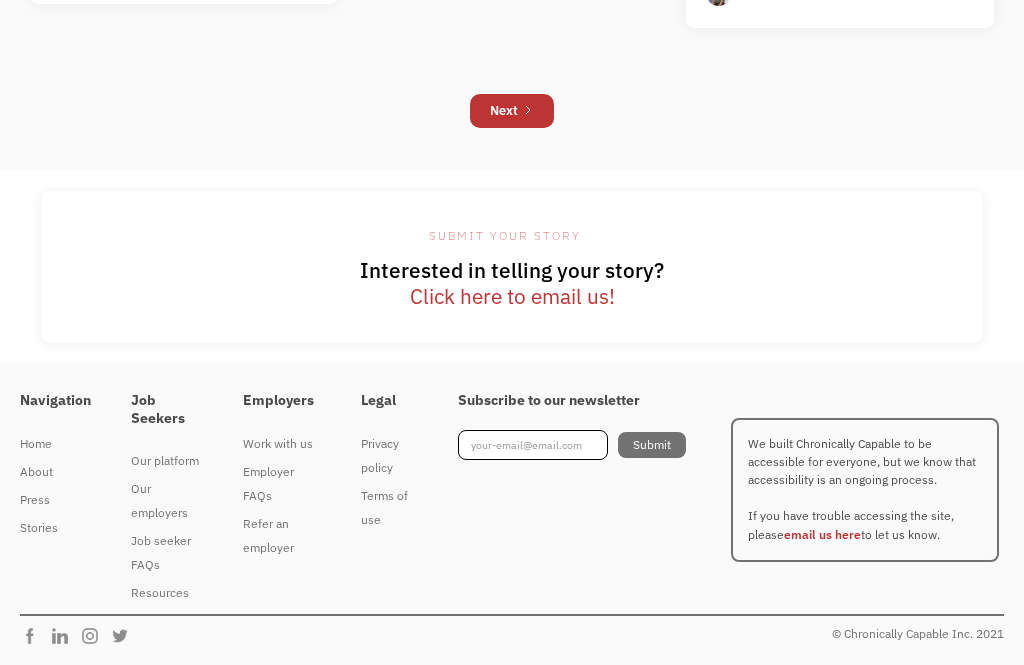 click on "Job seeker FAQs" at bounding box center [167, 553] 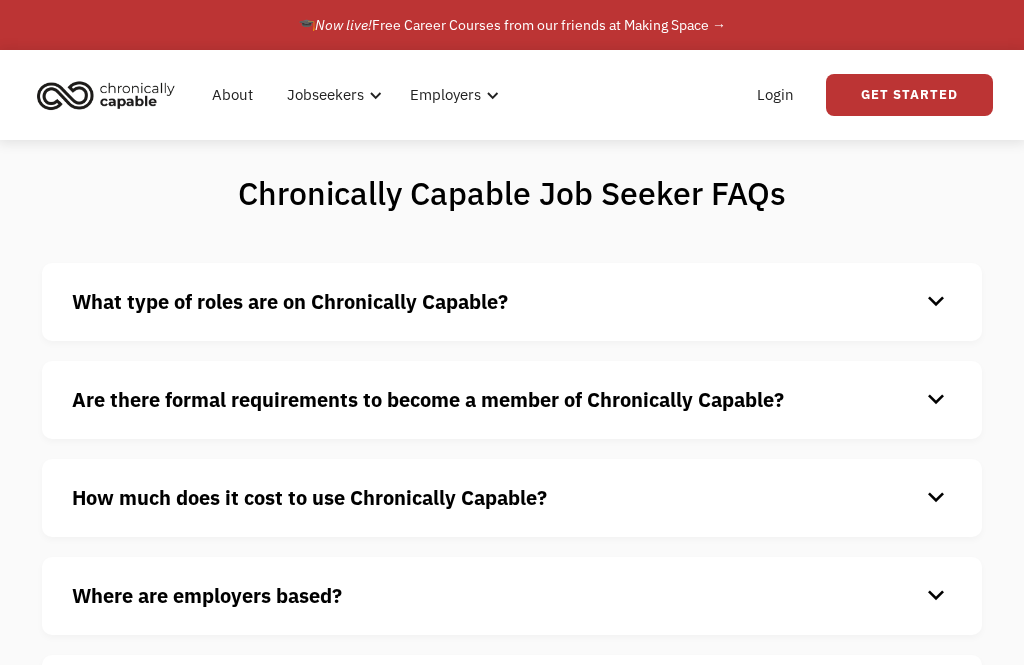 scroll, scrollTop: 0, scrollLeft: 0, axis: both 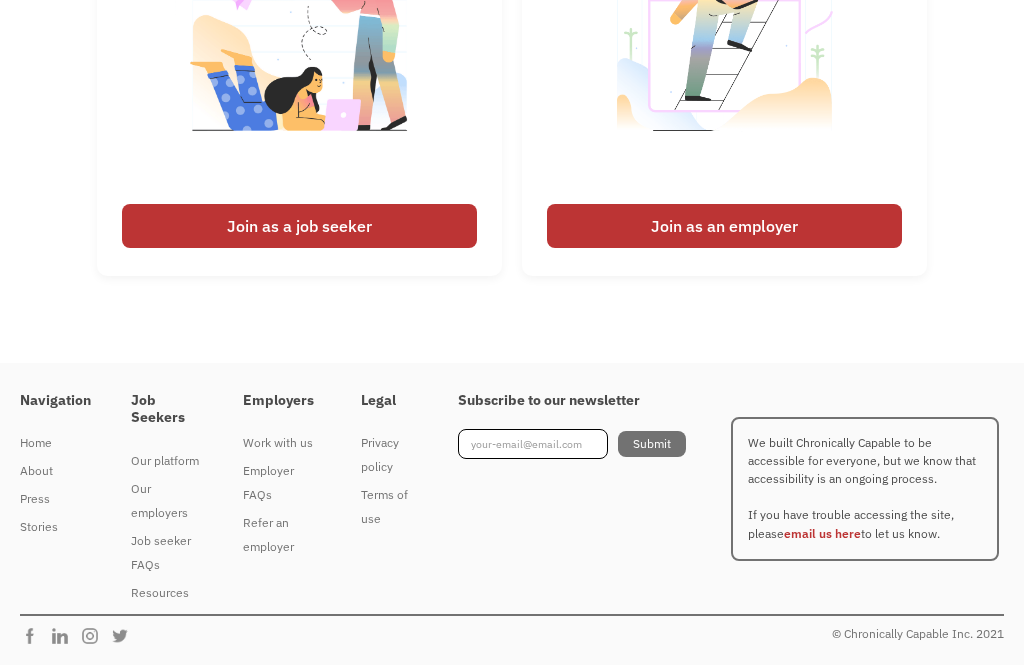 click on "Our platform" at bounding box center (167, 461) 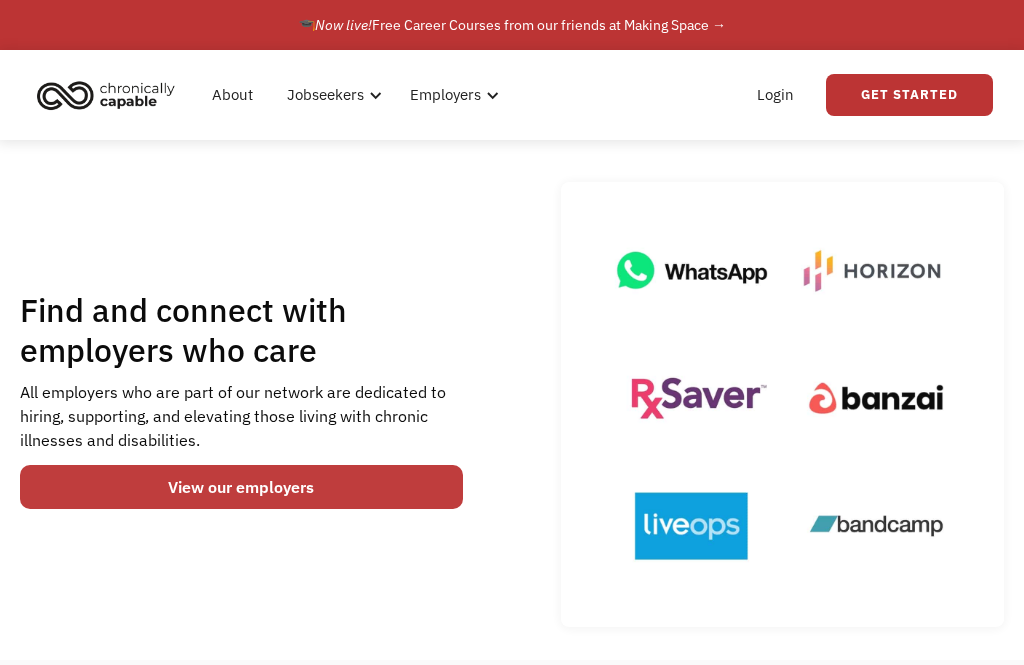 scroll, scrollTop: 0, scrollLeft: 0, axis: both 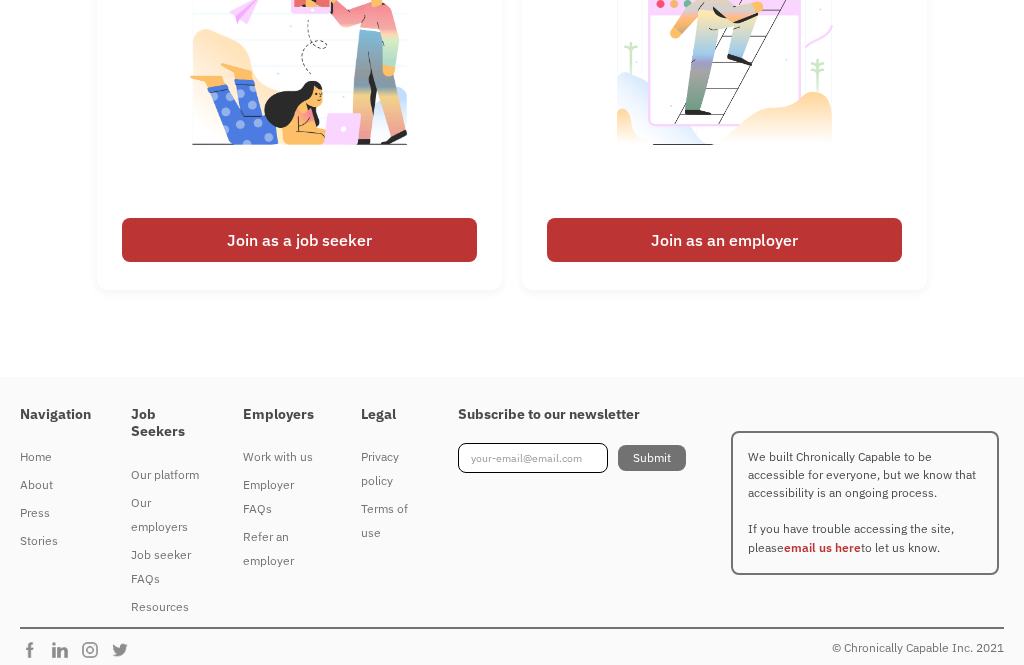 click on "Work with us" at bounding box center (282, 457) 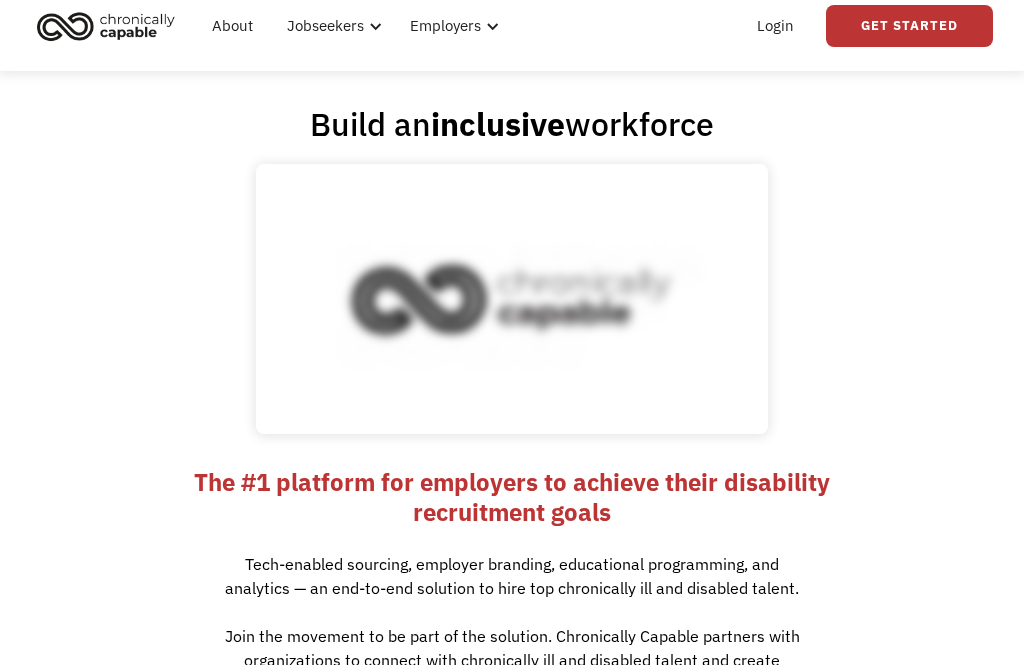 scroll, scrollTop: 398, scrollLeft: 0, axis: vertical 